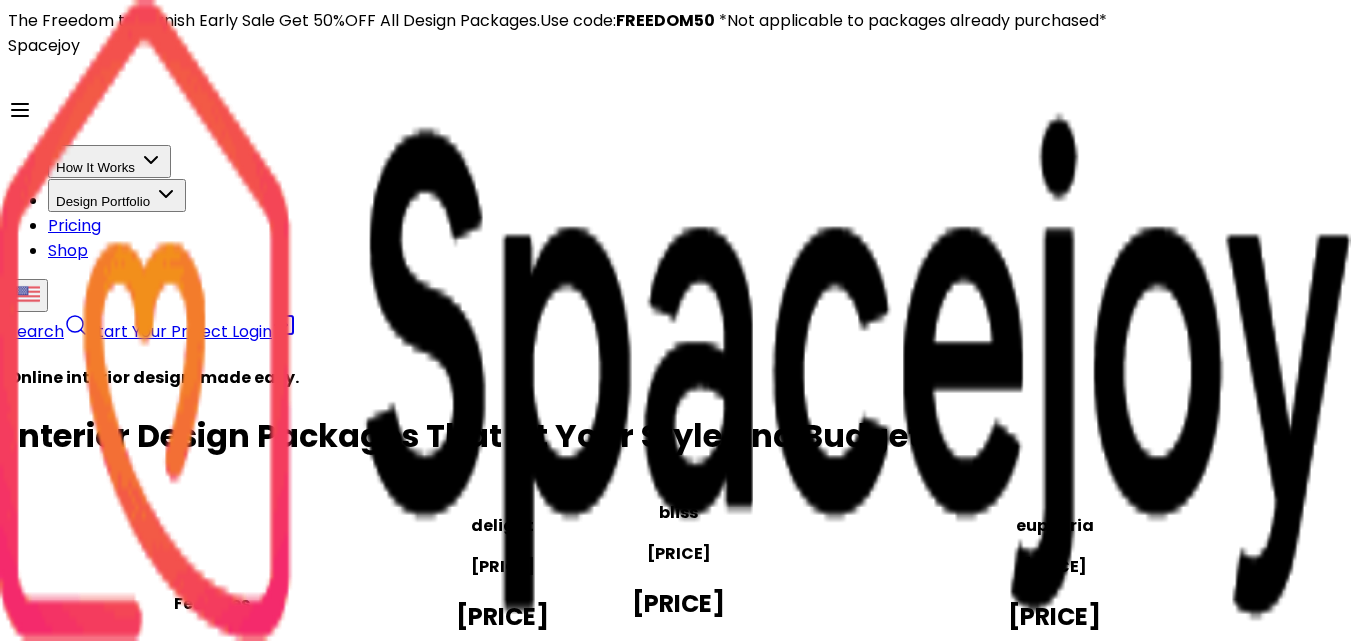 scroll, scrollTop: 0, scrollLeft: 0, axis: both 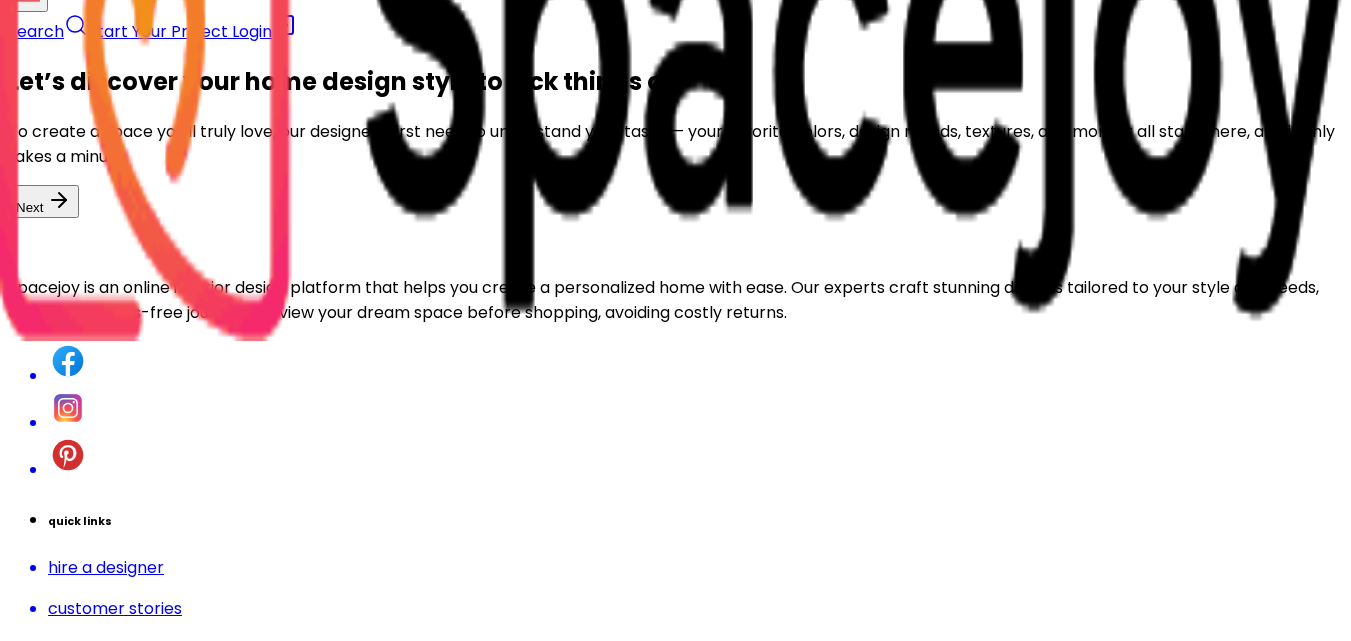 click on "Next" at bounding box center (43, 201) 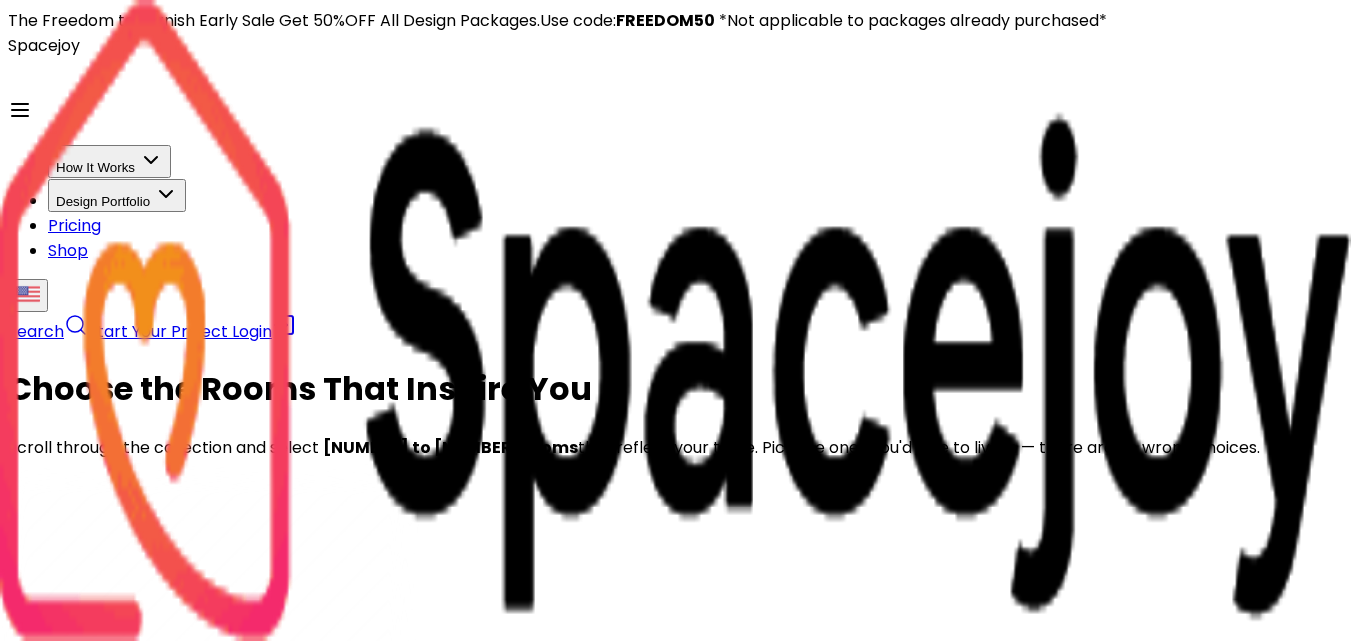 scroll, scrollTop: 300, scrollLeft: 0, axis: vertical 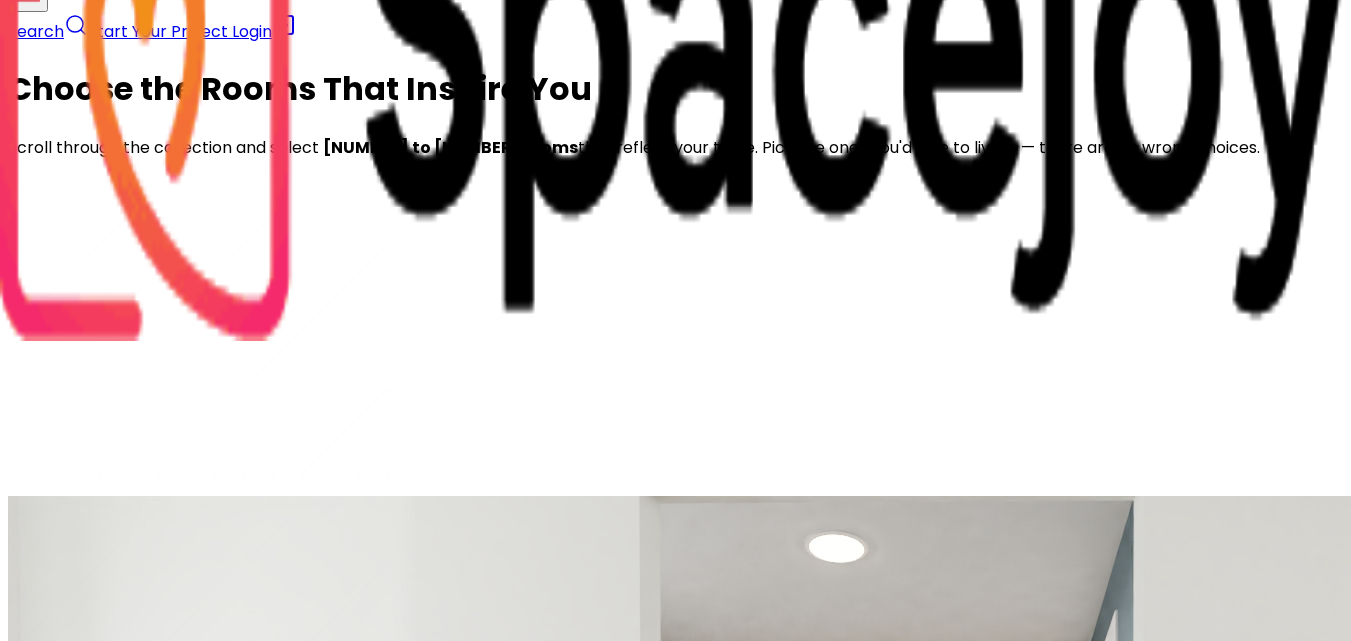 click at bounding box center (968, 1036) 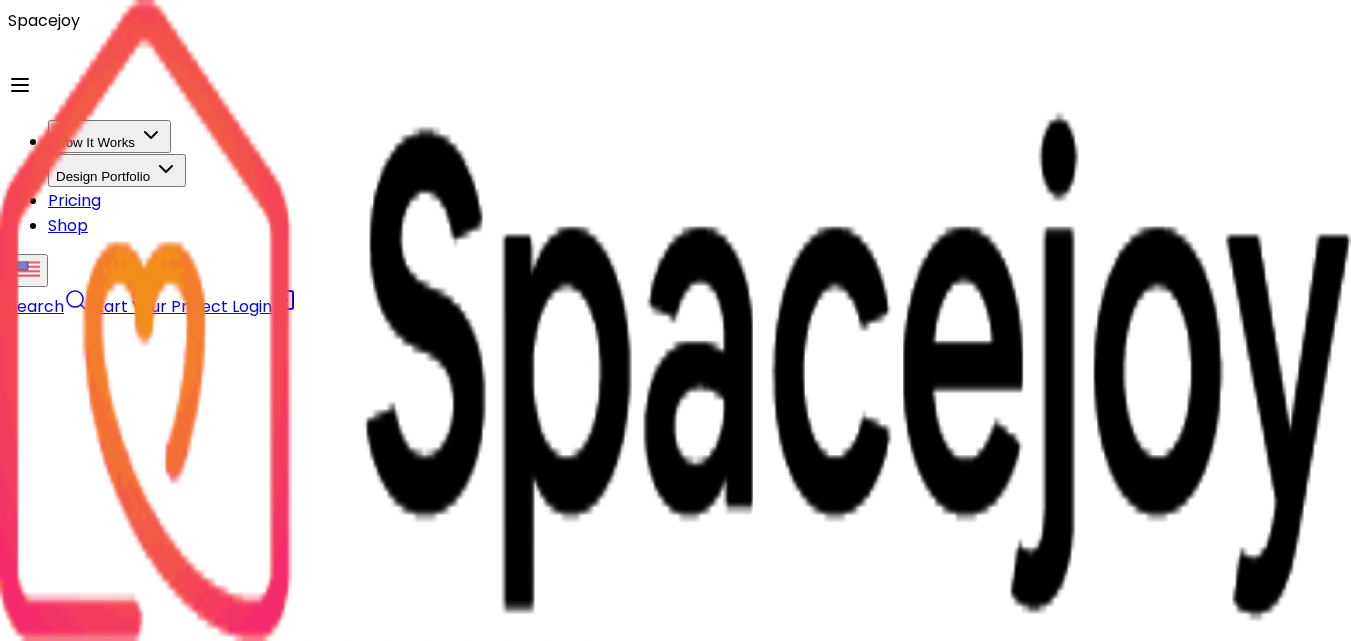 scroll, scrollTop: 0, scrollLeft: 0, axis: both 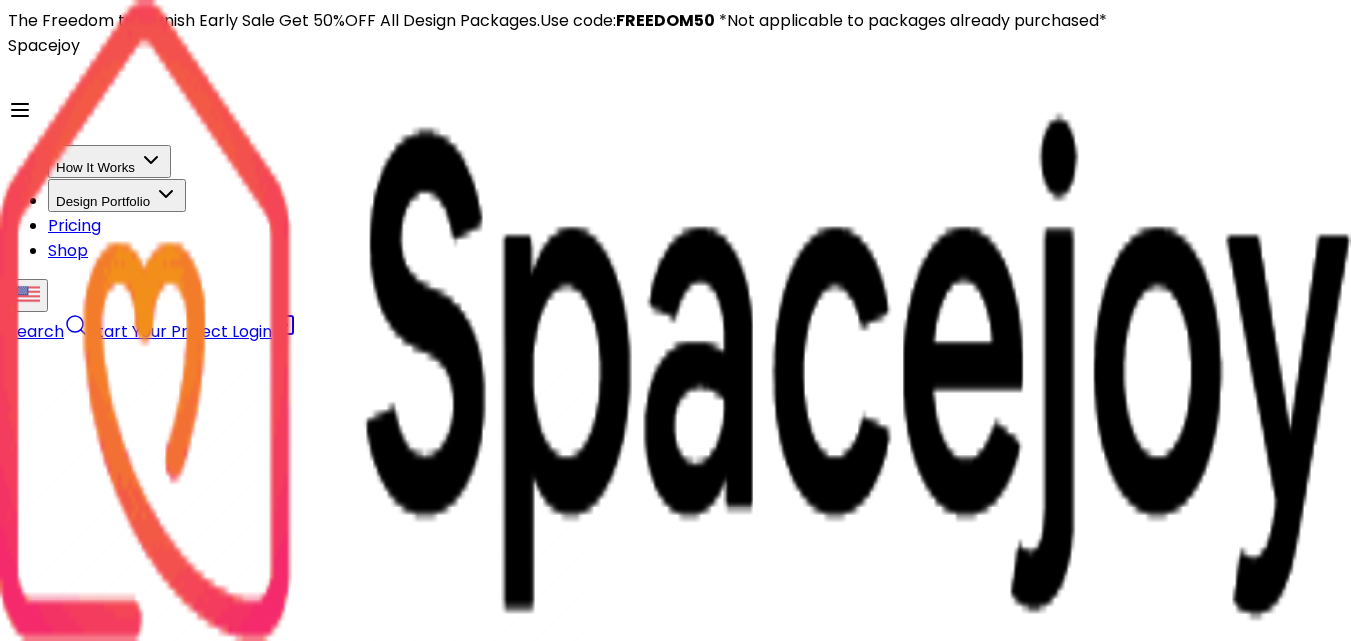 click on "SAVE & NEXT" at bounding box center [162, 5234] 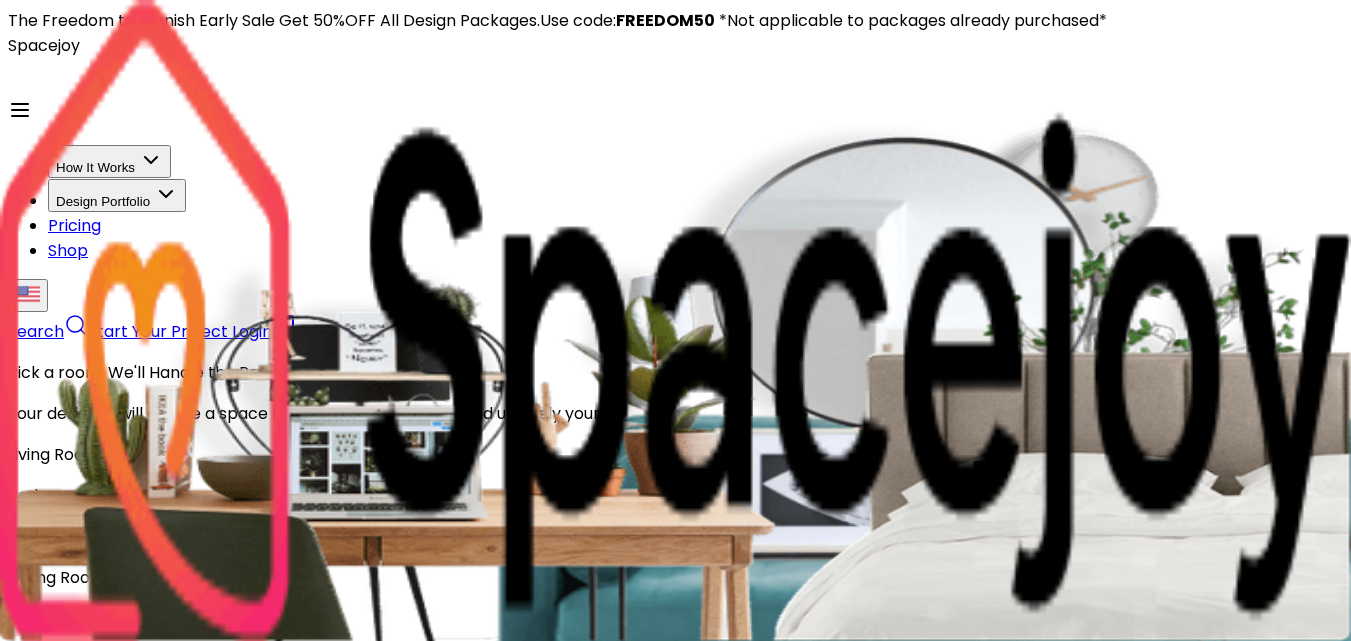 click on "Office" at bounding box center [675, 536] 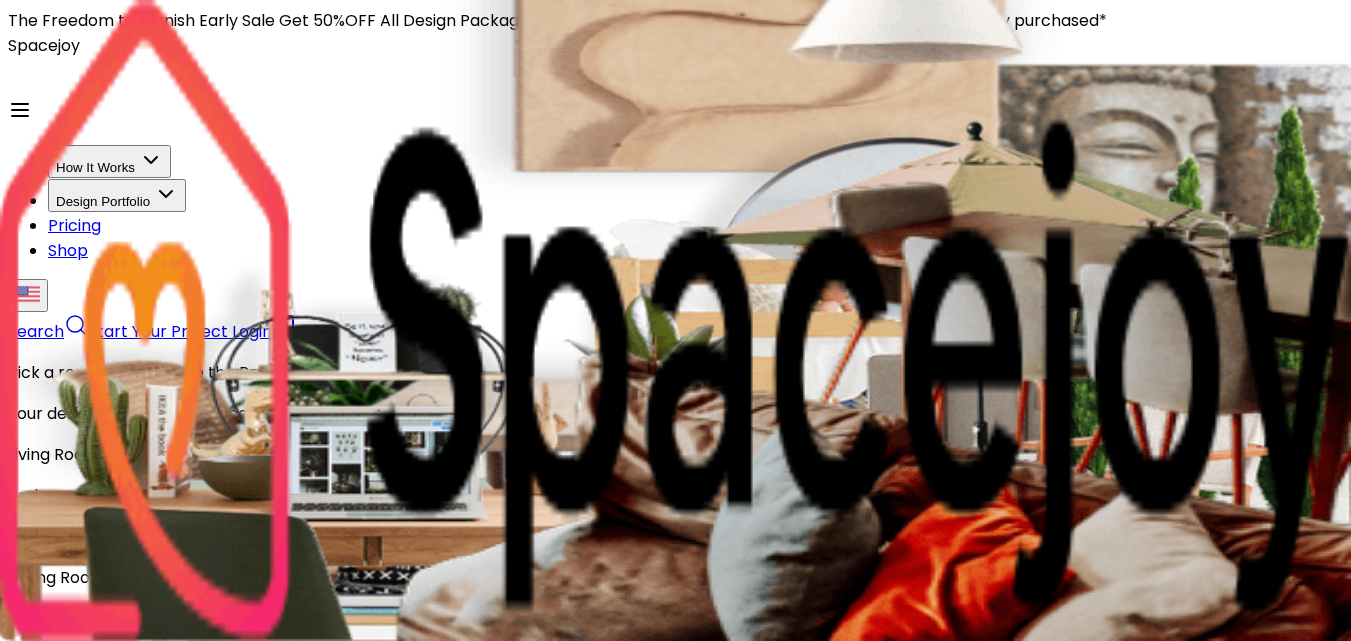click on "SAVE & NEXT" at bounding box center (147, 877) 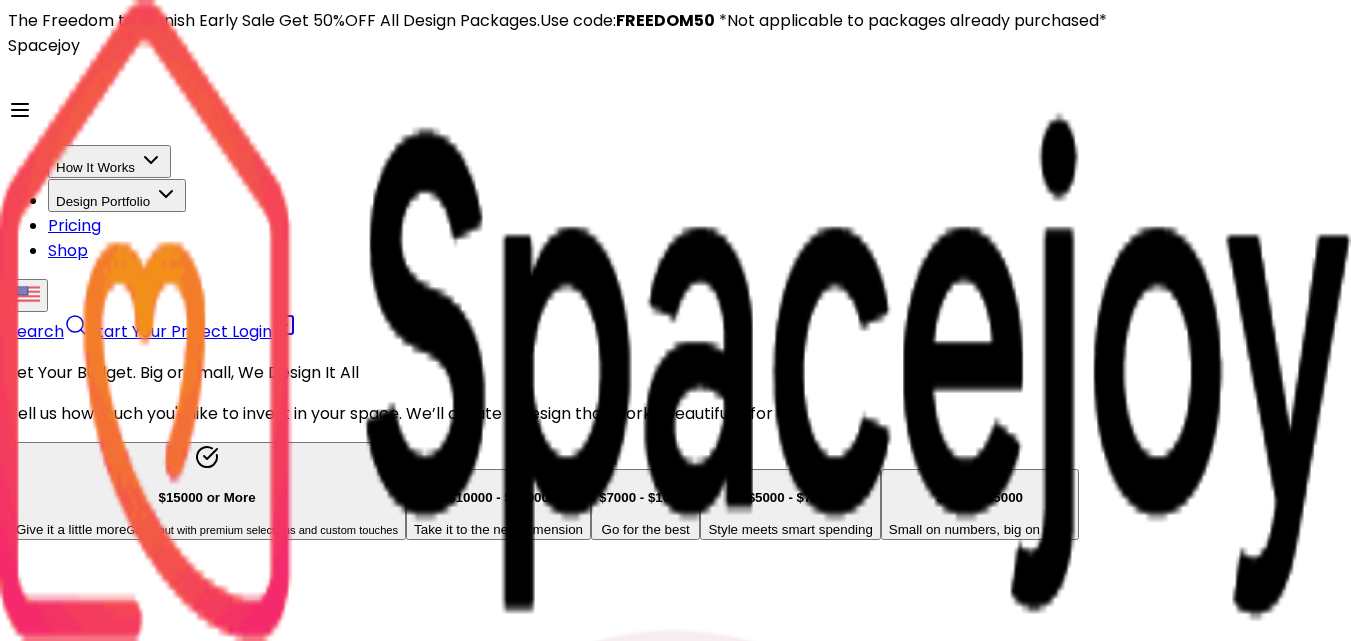 click on "SAVE & NEXT" at bounding box center (147, 5441) 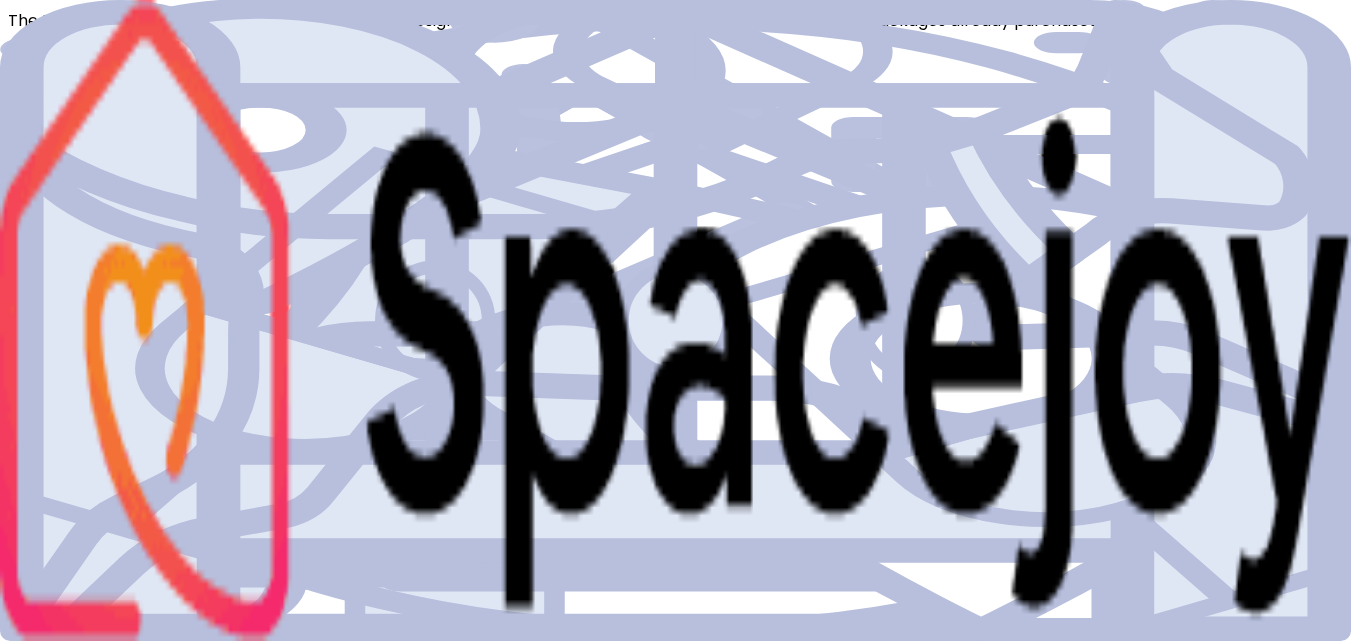 click on "Entertaining family and friends" at bounding box center (675, 582) 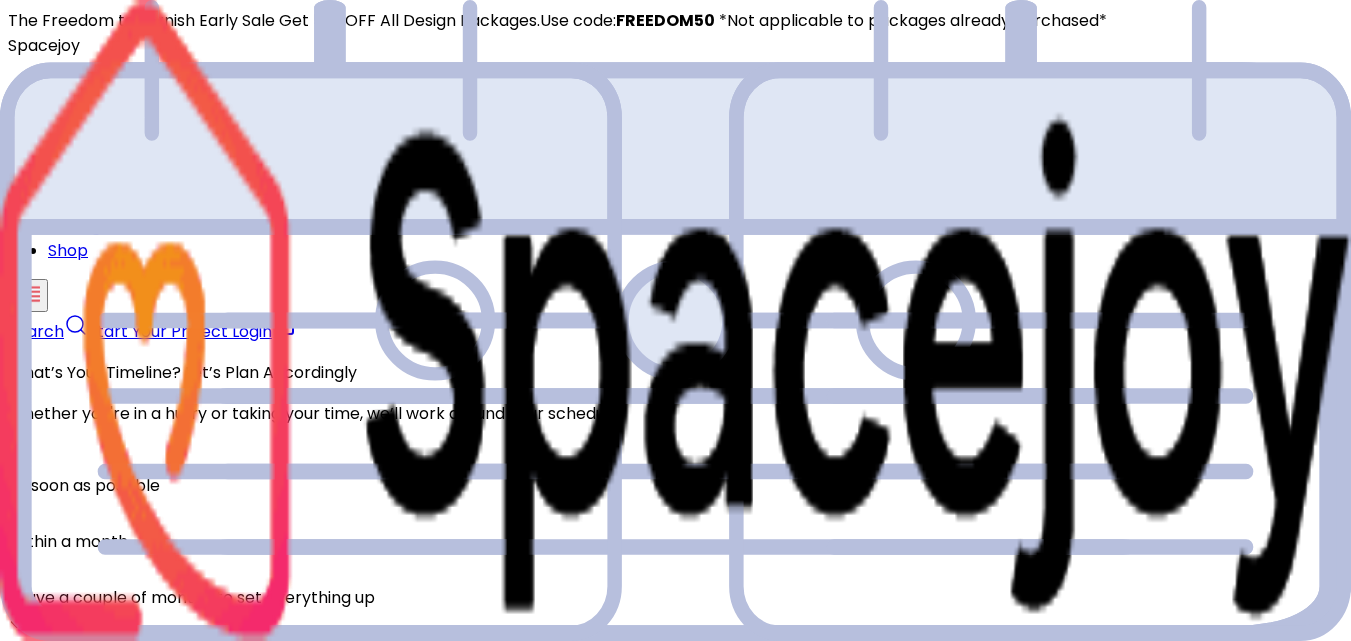 click on "As soon as possible" at bounding box center [675, 470] 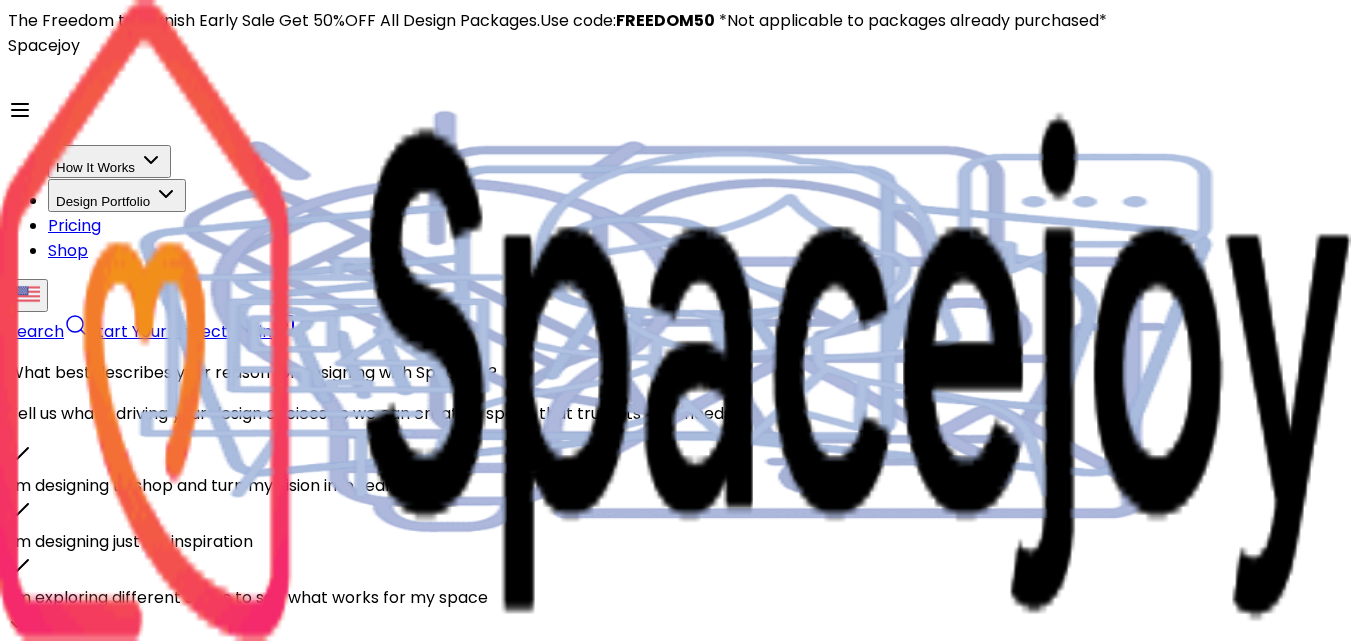 click on "SAVE & NEXT" at bounding box center (147, 682) 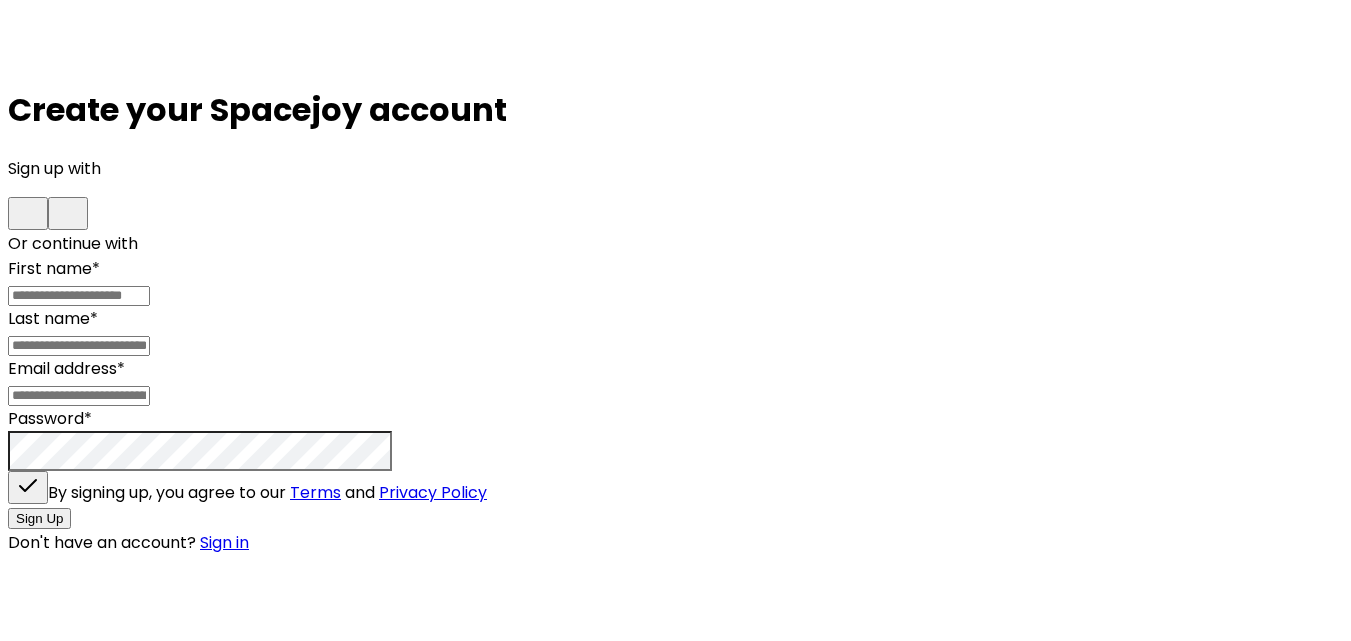 click at bounding box center (28, 213) 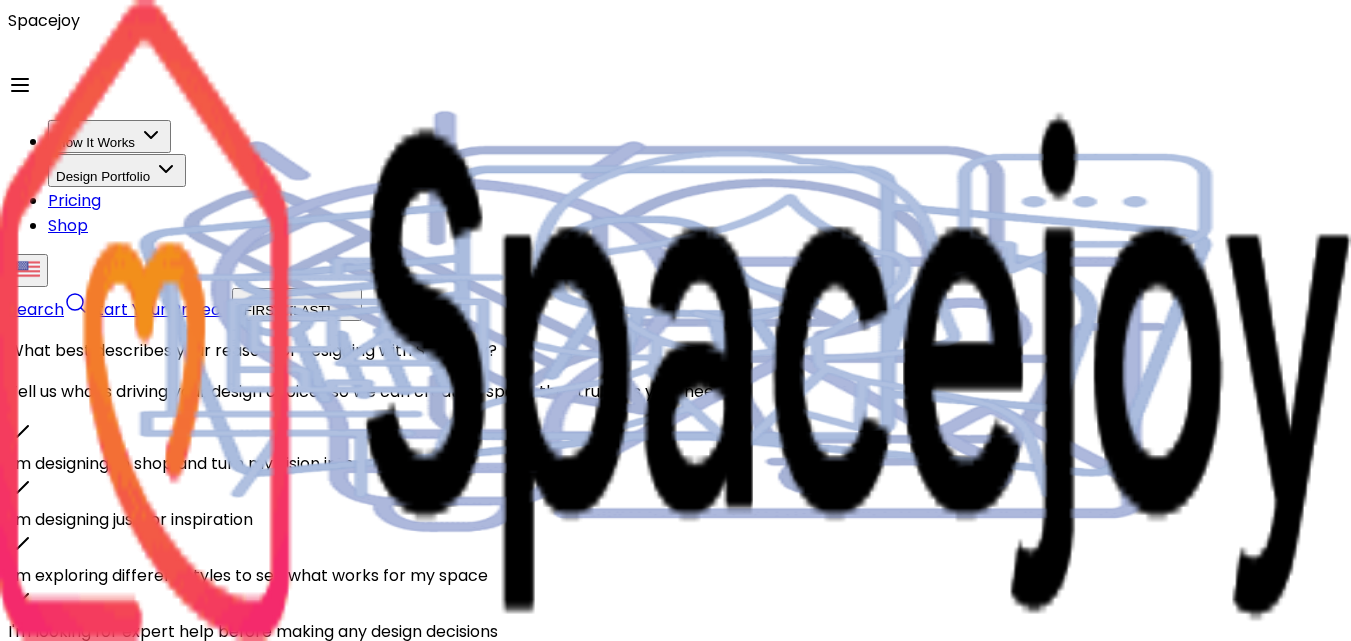 scroll, scrollTop: 0, scrollLeft: 0, axis: both 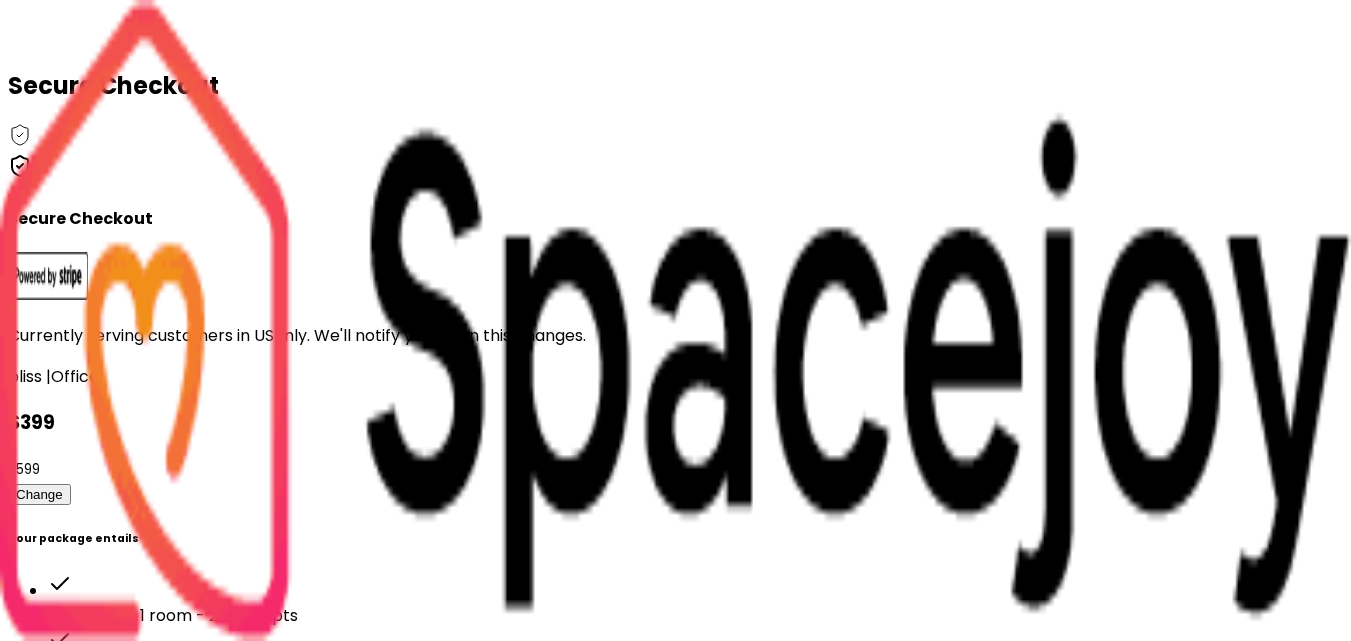 click on "Total Due $399.00" at bounding box center [675, 1662] 